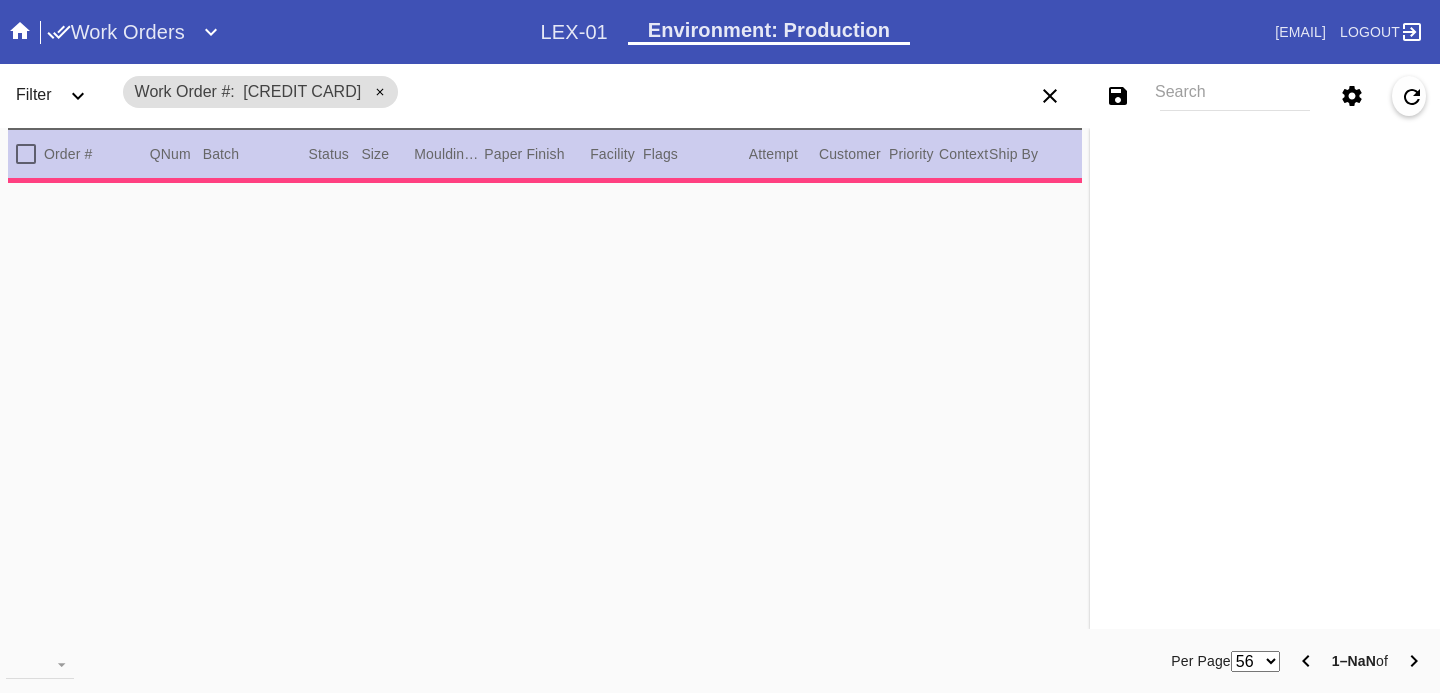 scroll, scrollTop: 0, scrollLeft: 0, axis: both 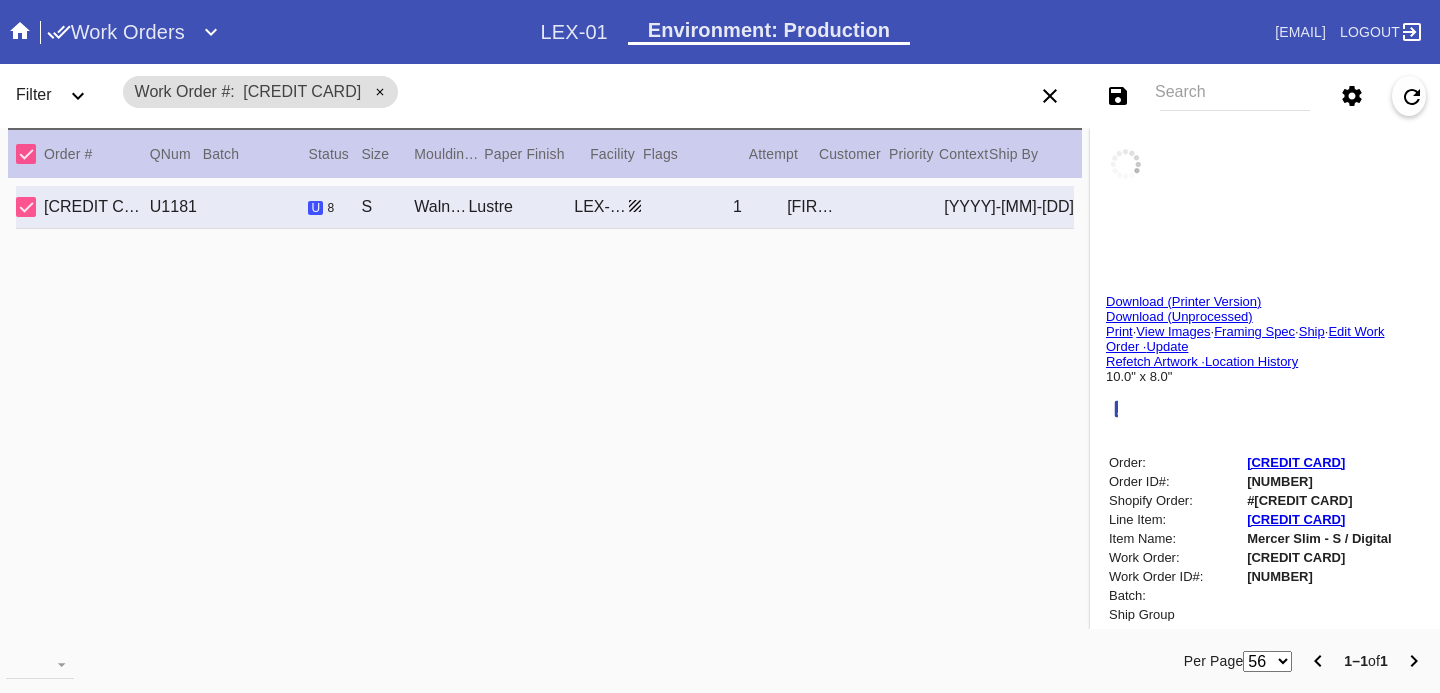 type on "If you’re a duck," 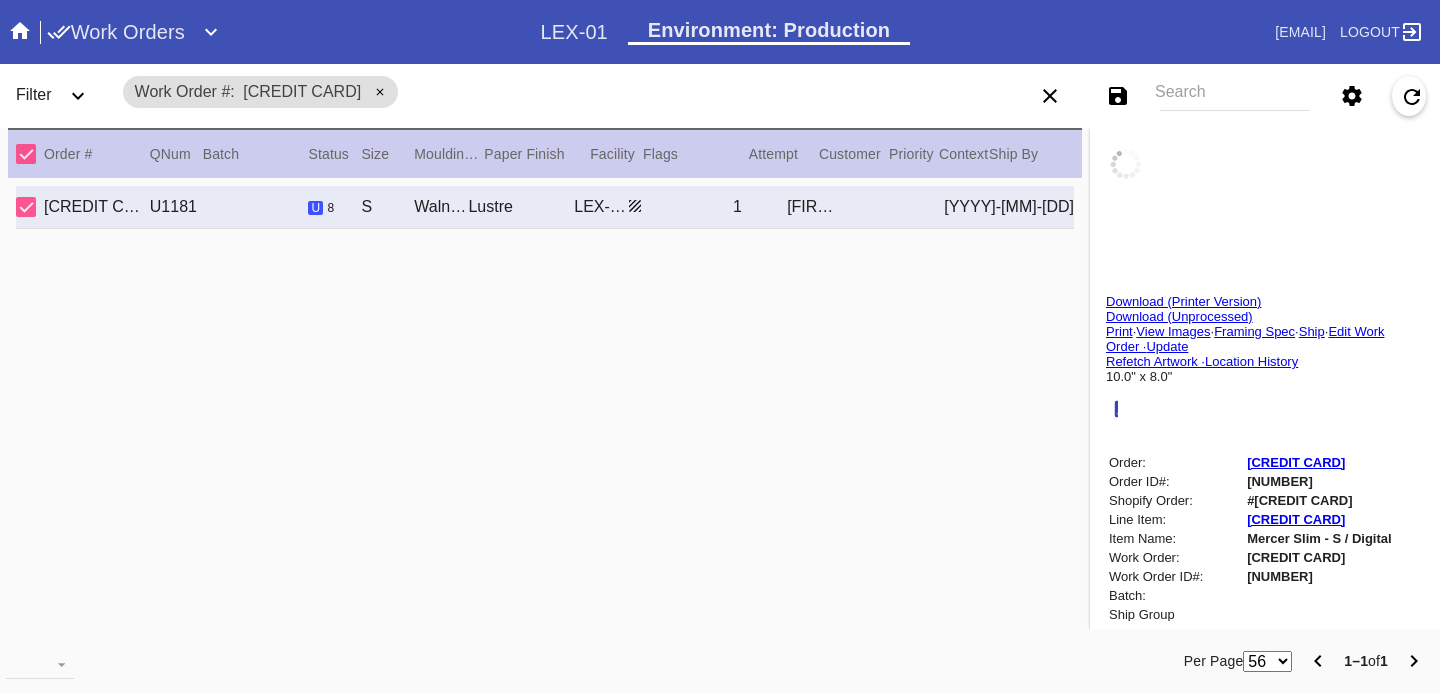 type on "I’m a duck." 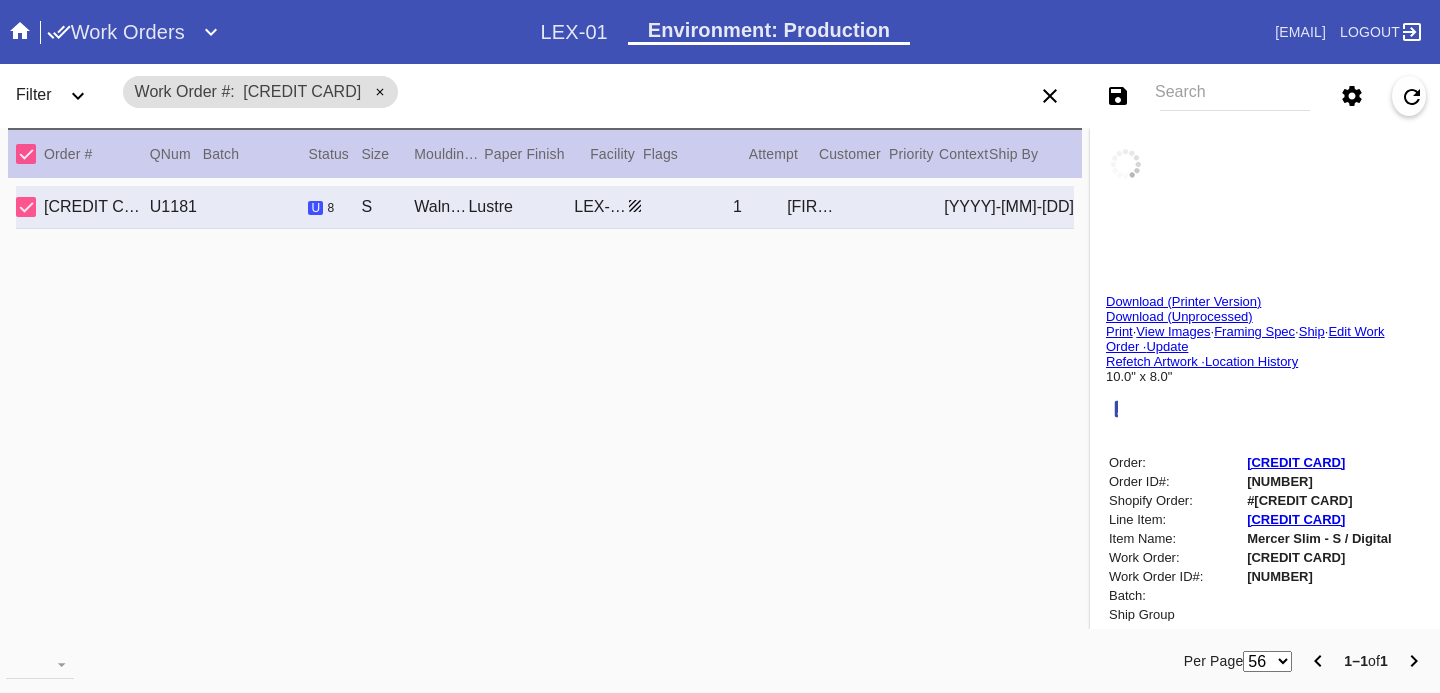 type on "July 3rd, 2025" 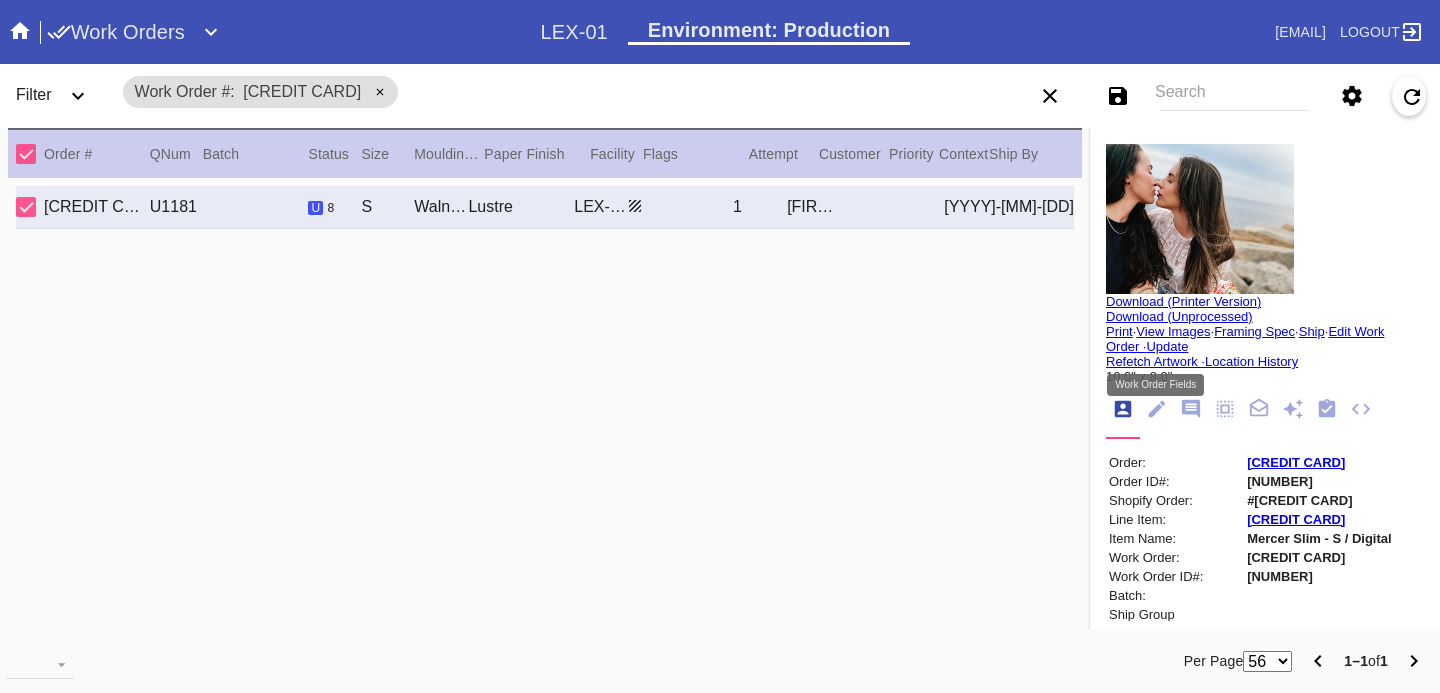 click 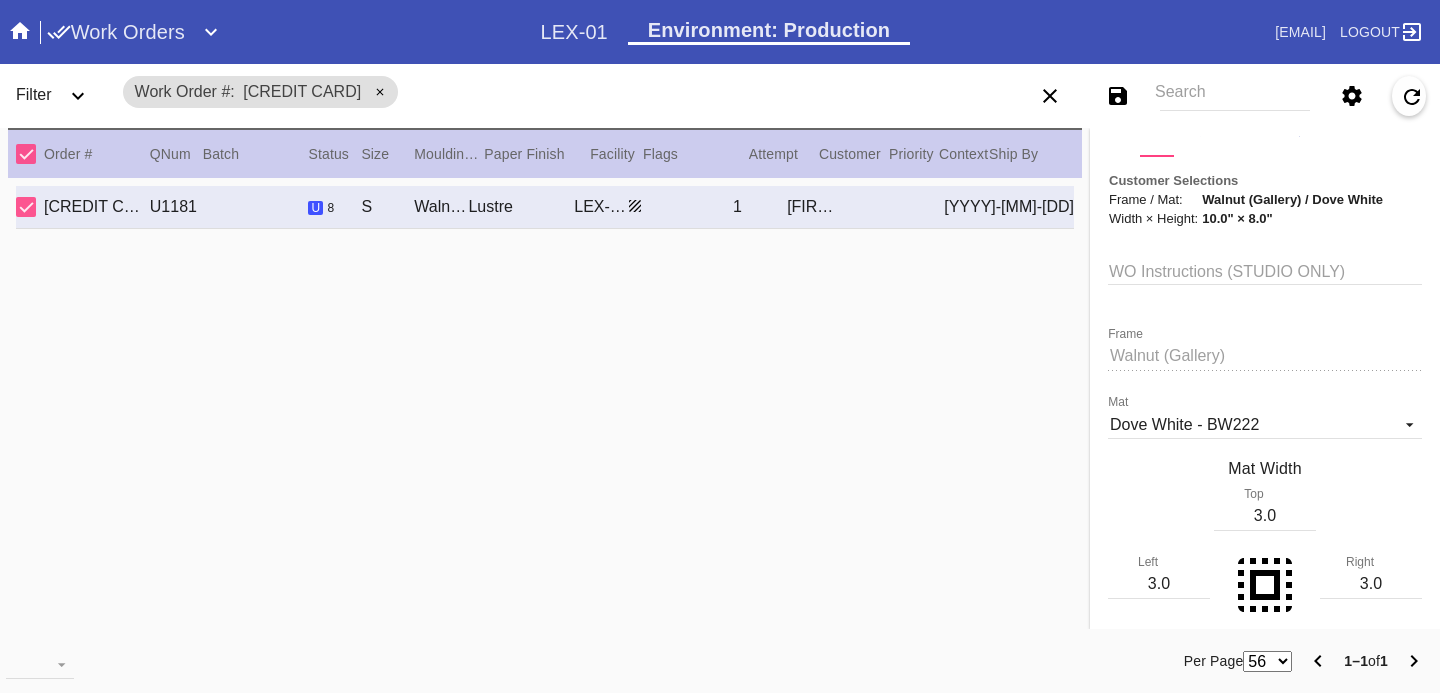 scroll, scrollTop: 316, scrollLeft: 0, axis: vertical 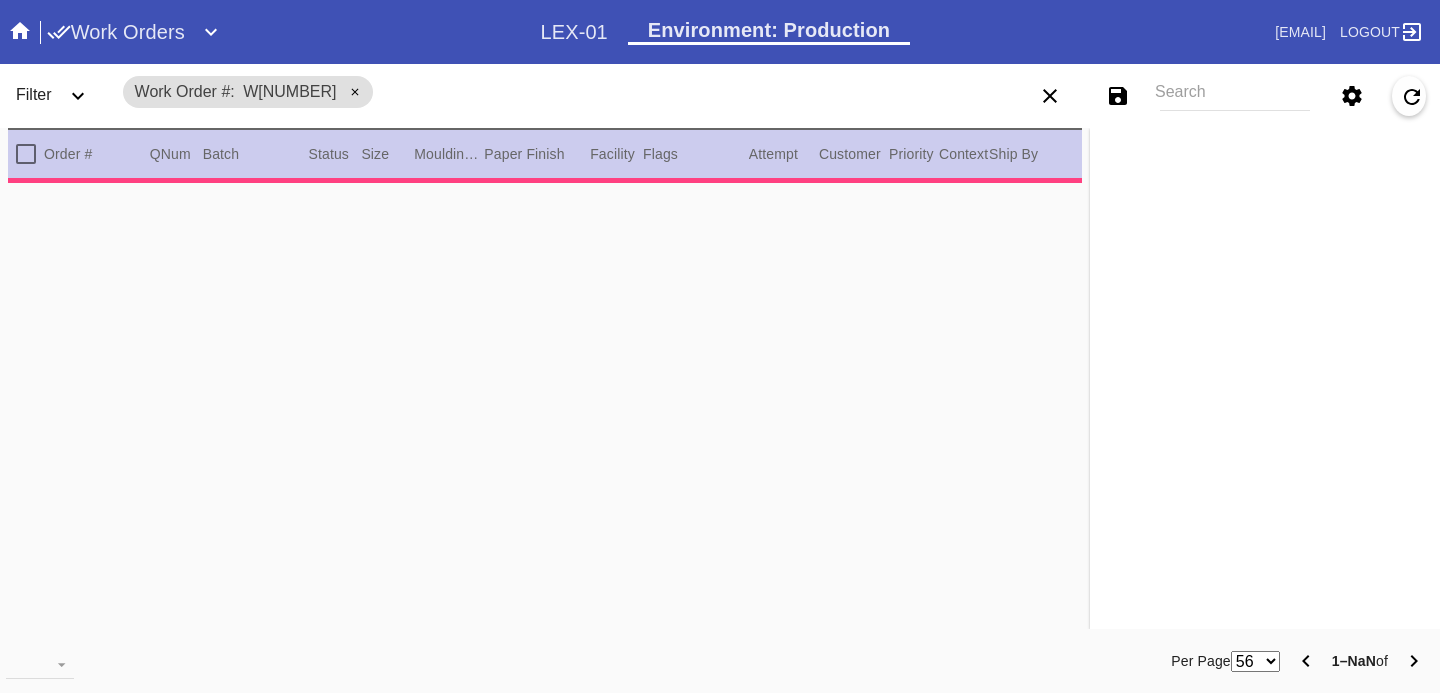 type on "3.0" 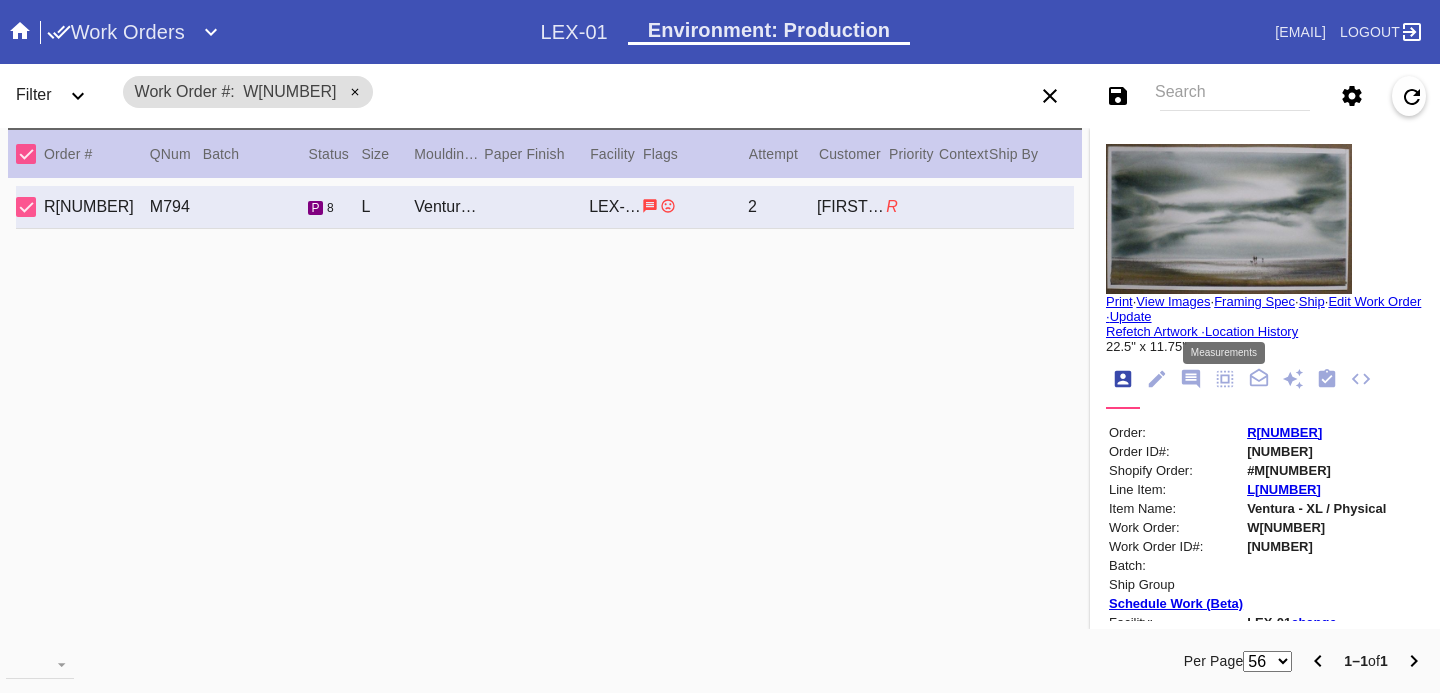 click 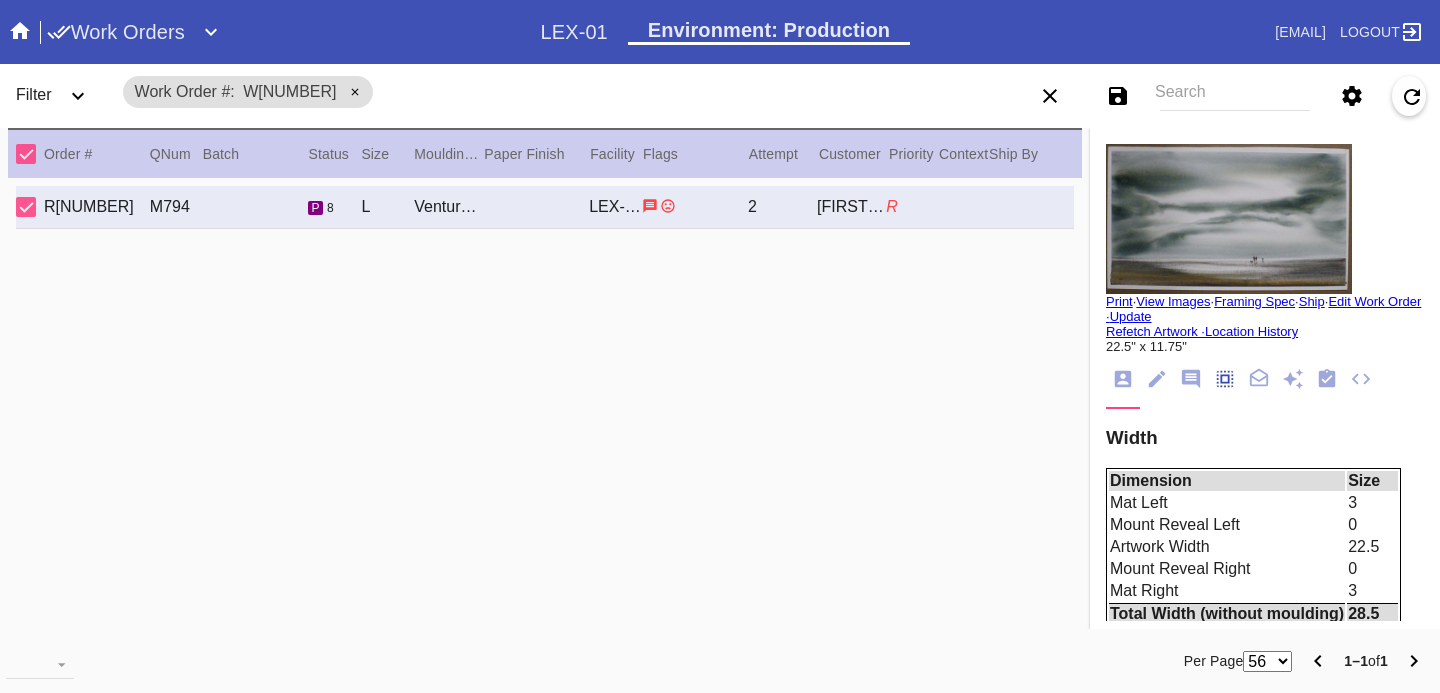 scroll, scrollTop: 172, scrollLeft: 0, axis: vertical 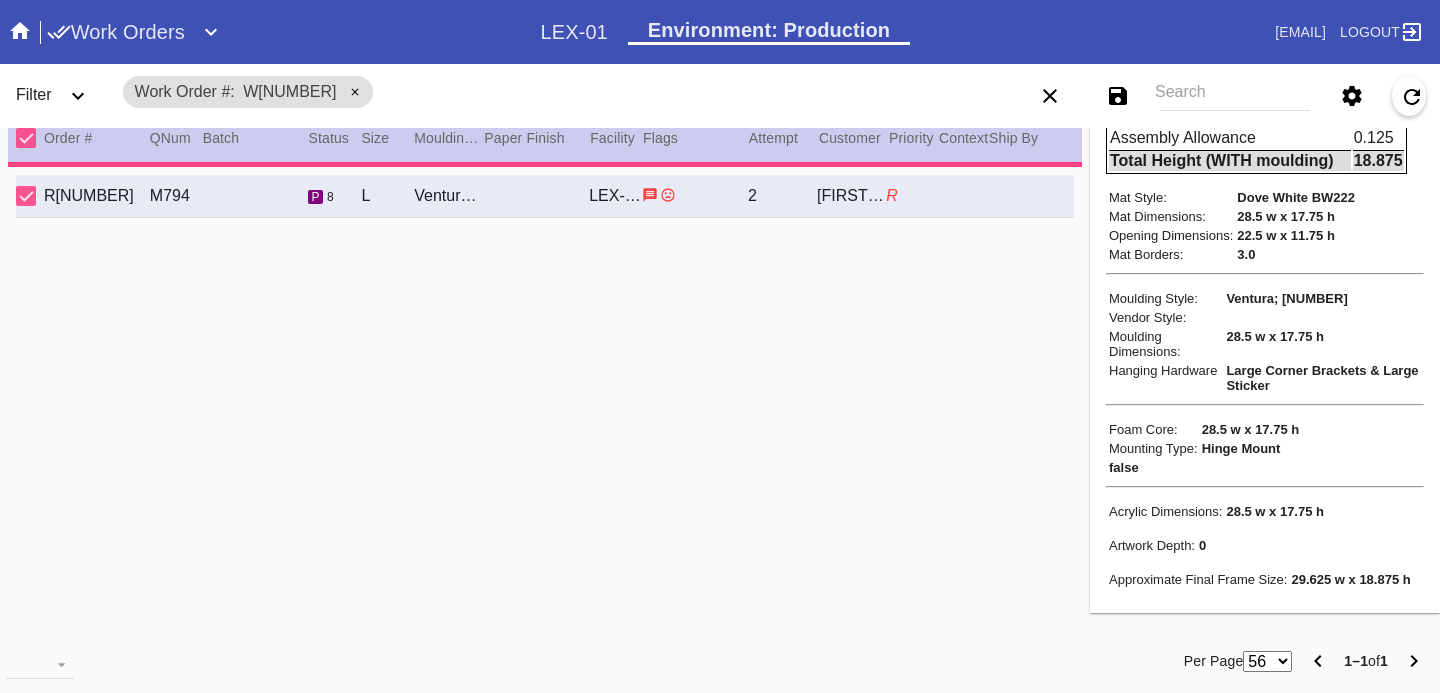 type on "2.5" 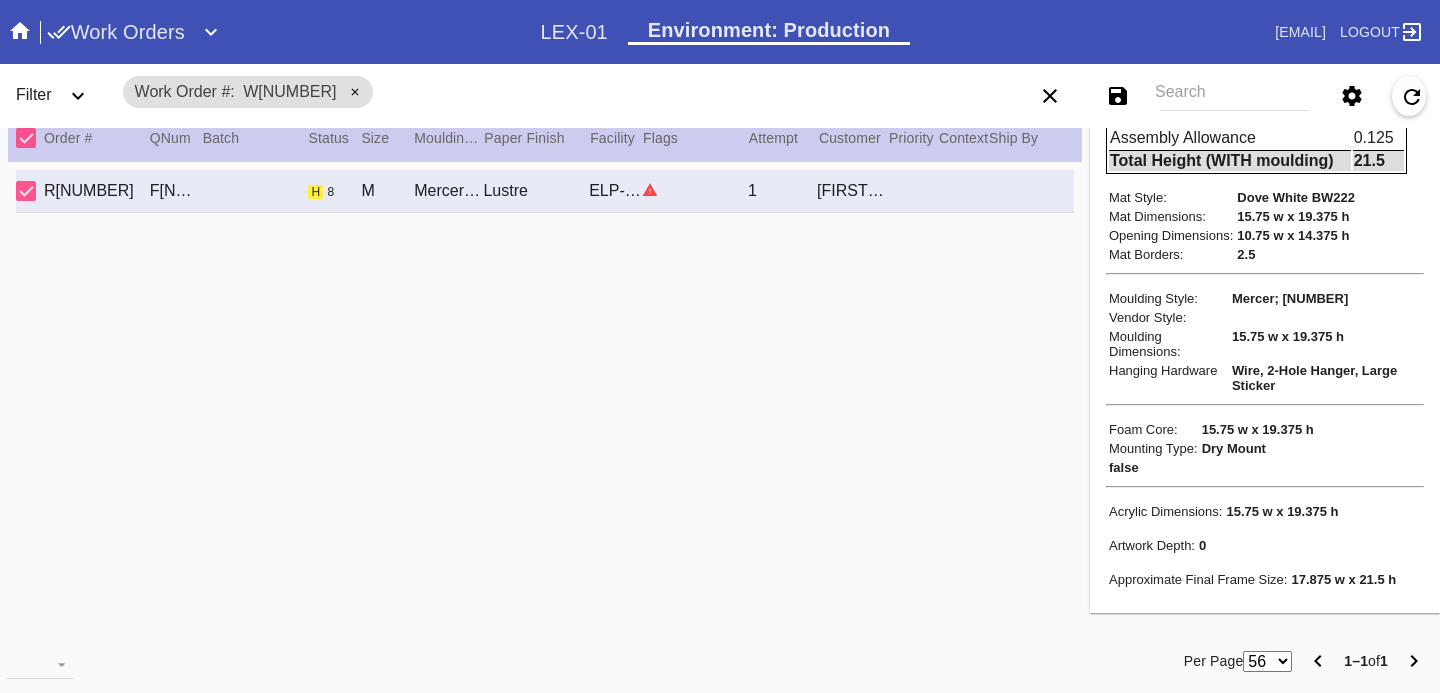 scroll, scrollTop: 0, scrollLeft: 0, axis: both 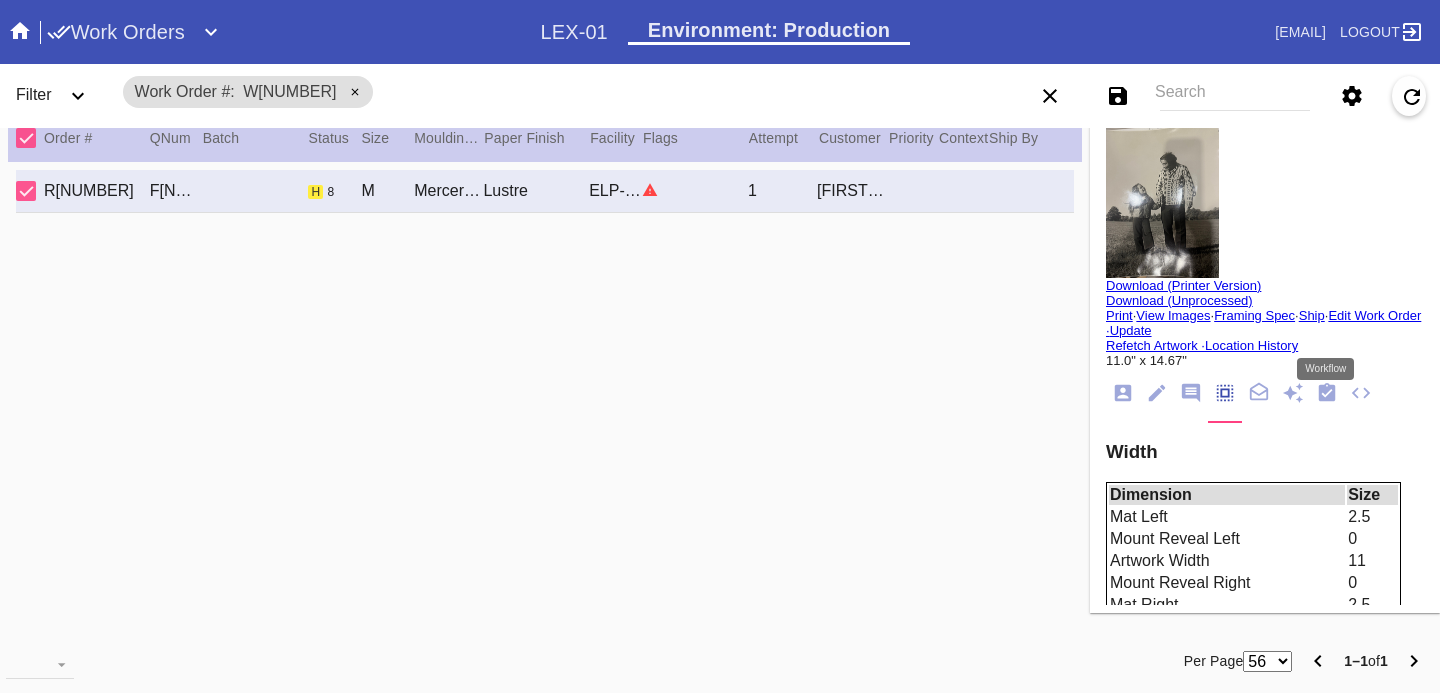 click 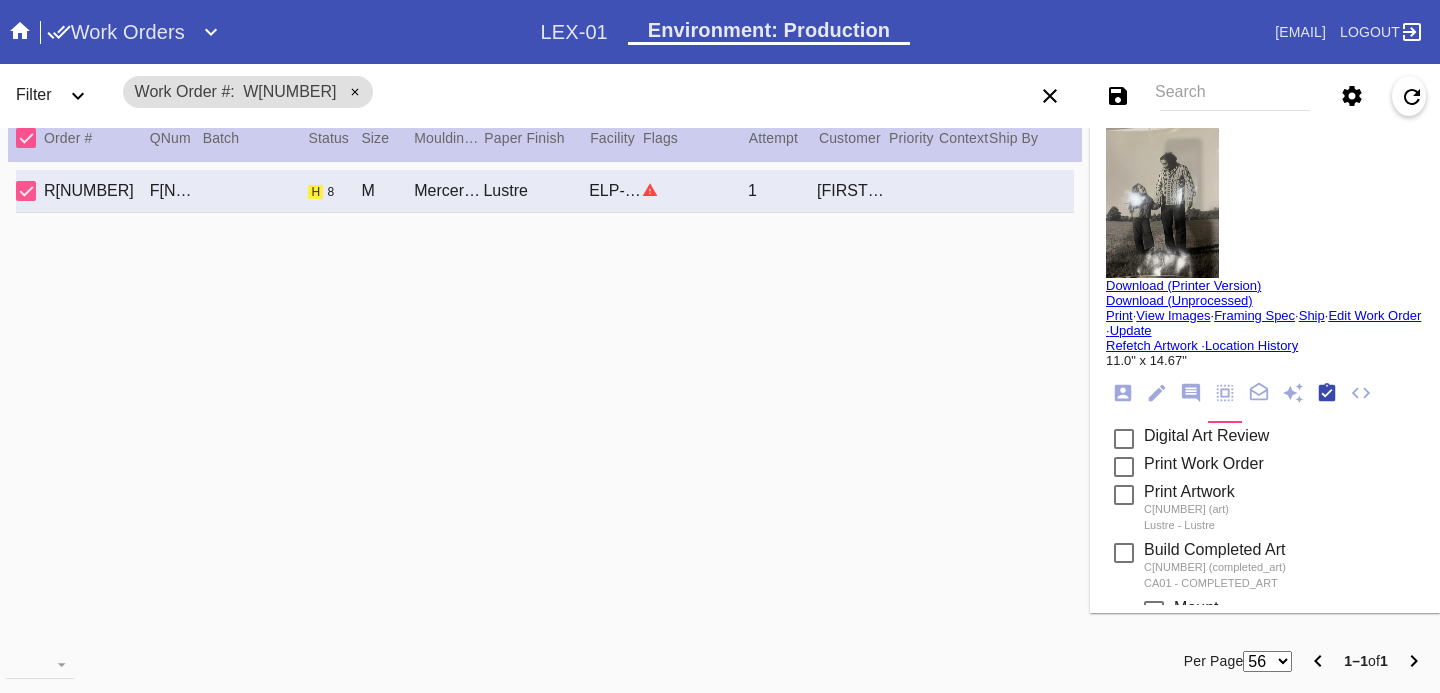 scroll, scrollTop: 320, scrollLeft: 0, axis: vertical 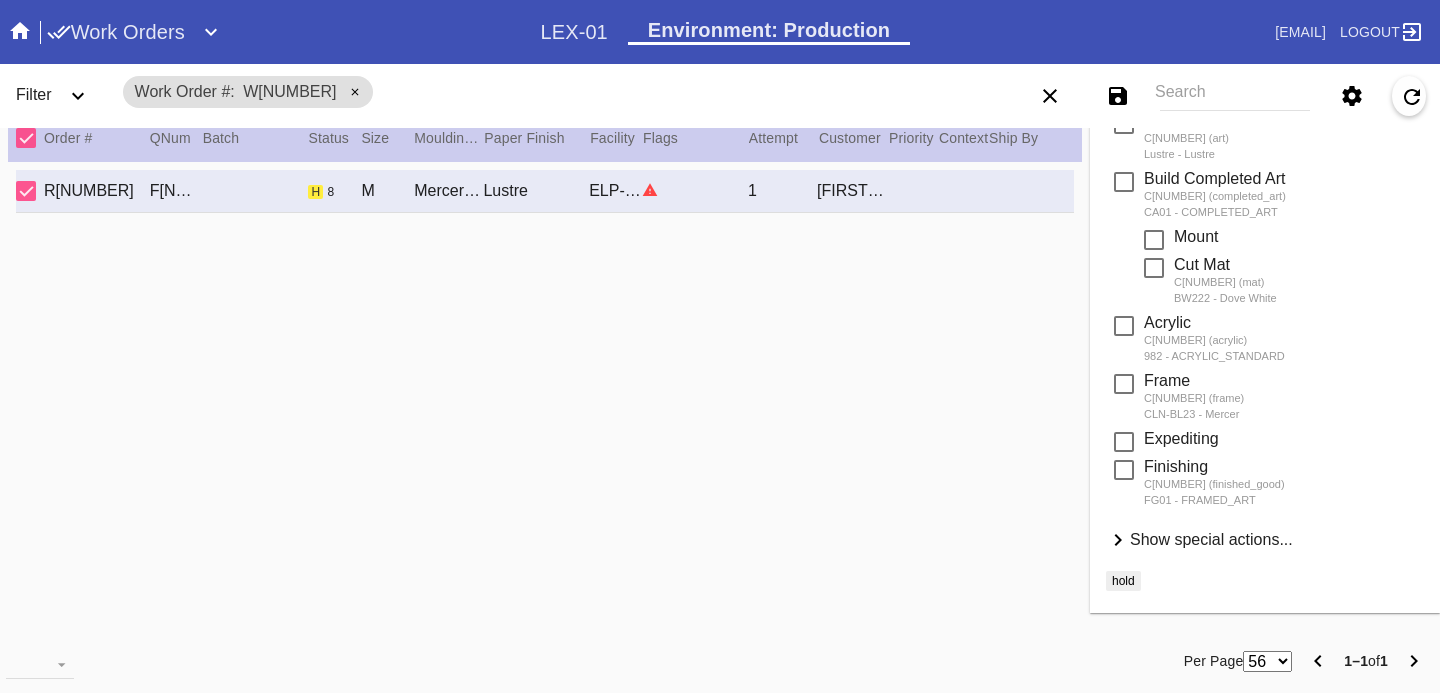 click on "Show special actions..." at bounding box center (1211, 539) 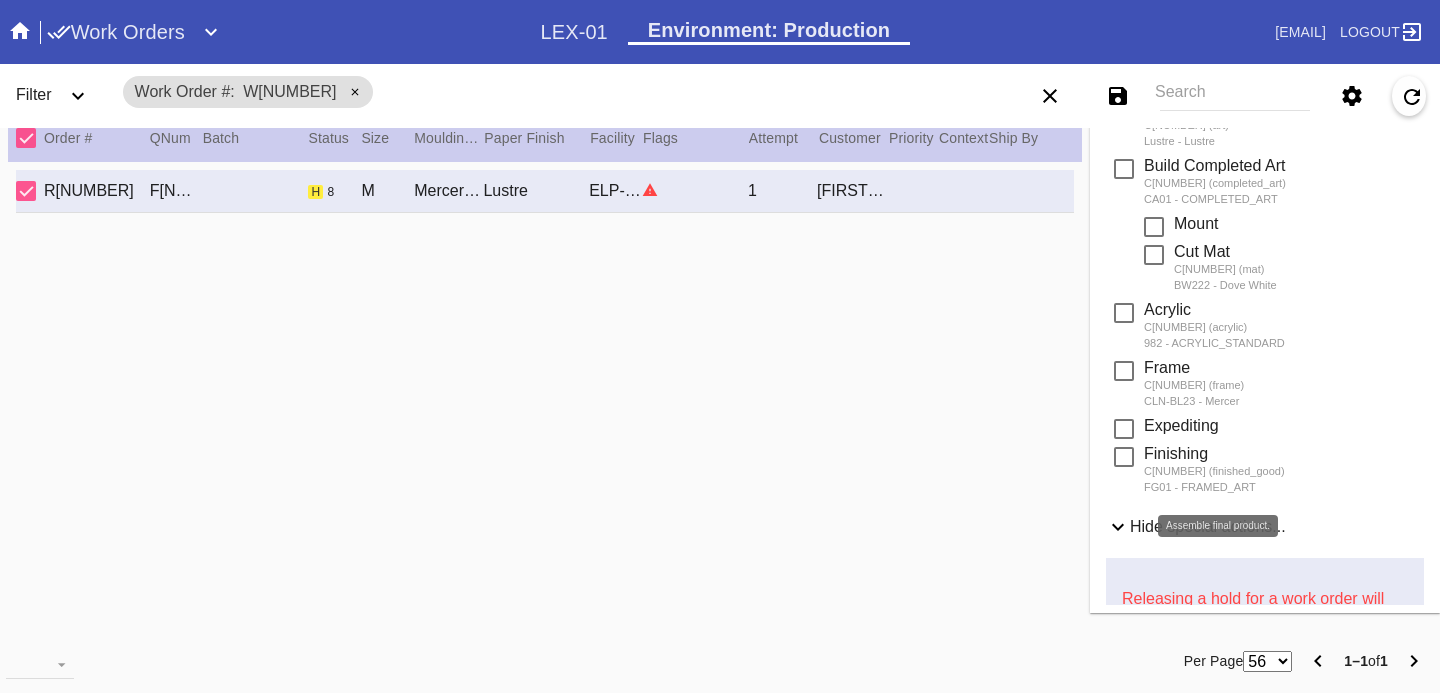 scroll, scrollTop: 842, scrollLeft: 0, axis: vertical 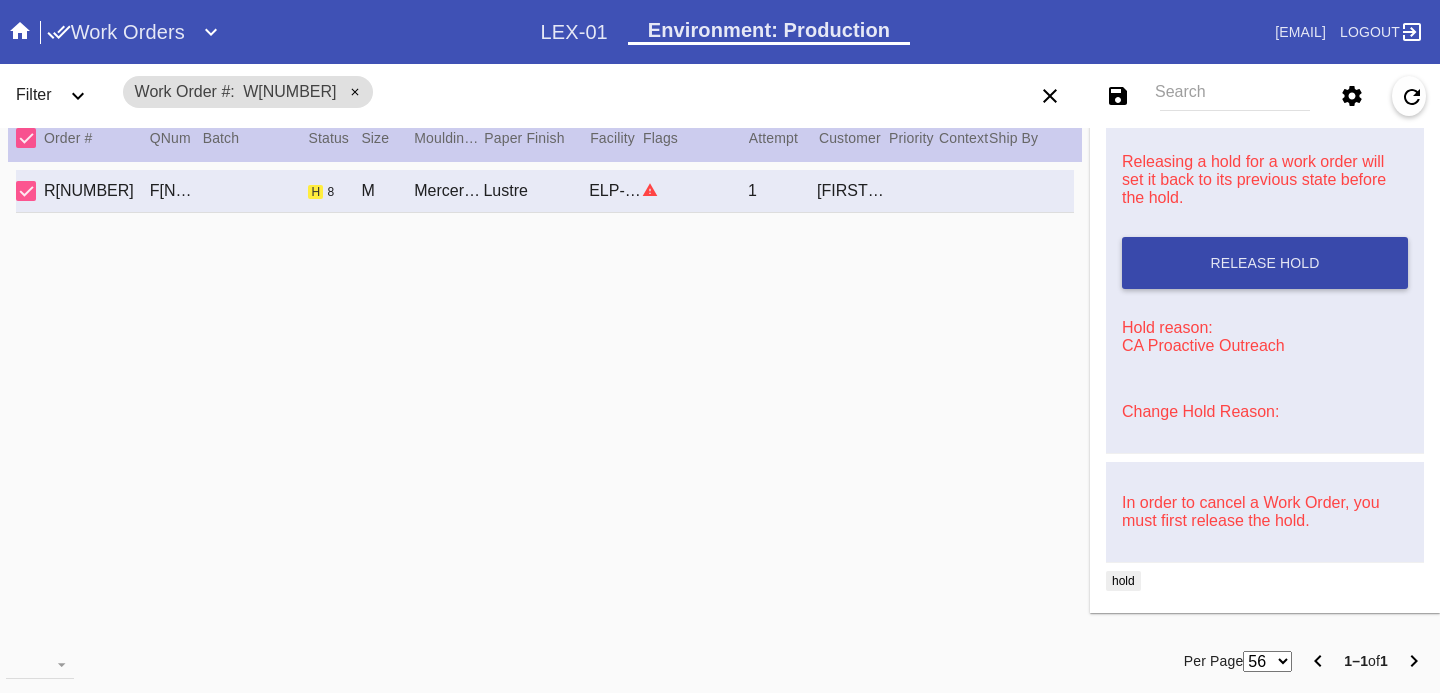 click on "Release Hold" at bounding box center [1265, 263] 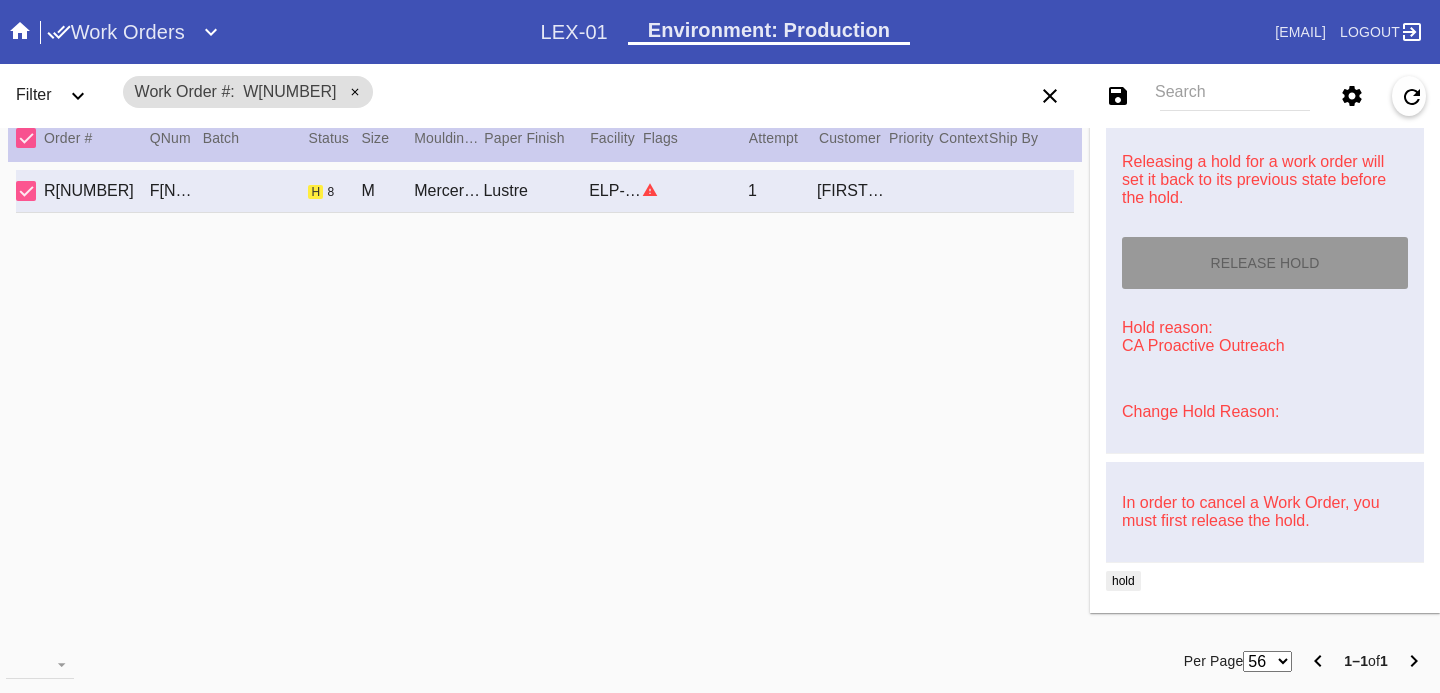 type on "[MM]/[DD]/[YYYY]" 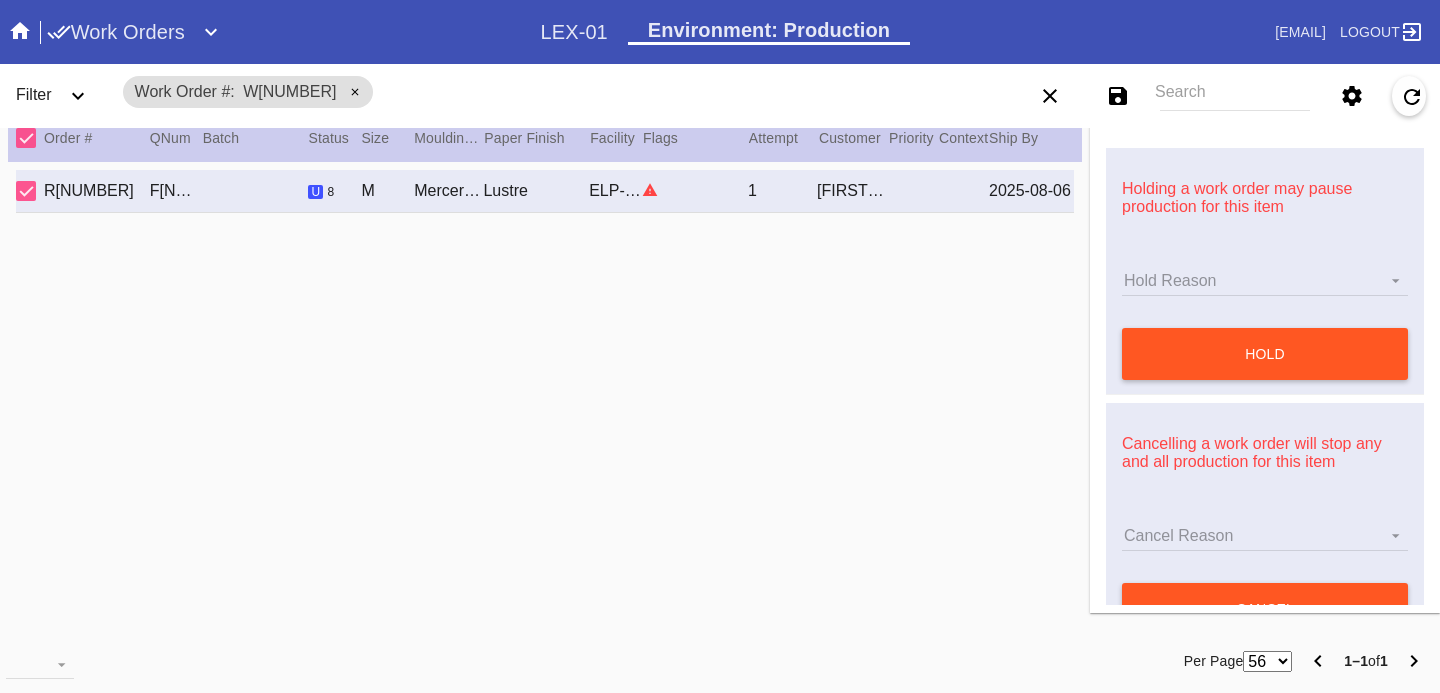 scroll, scrollTop: 946, scrollLeft: 0, axis: vertical 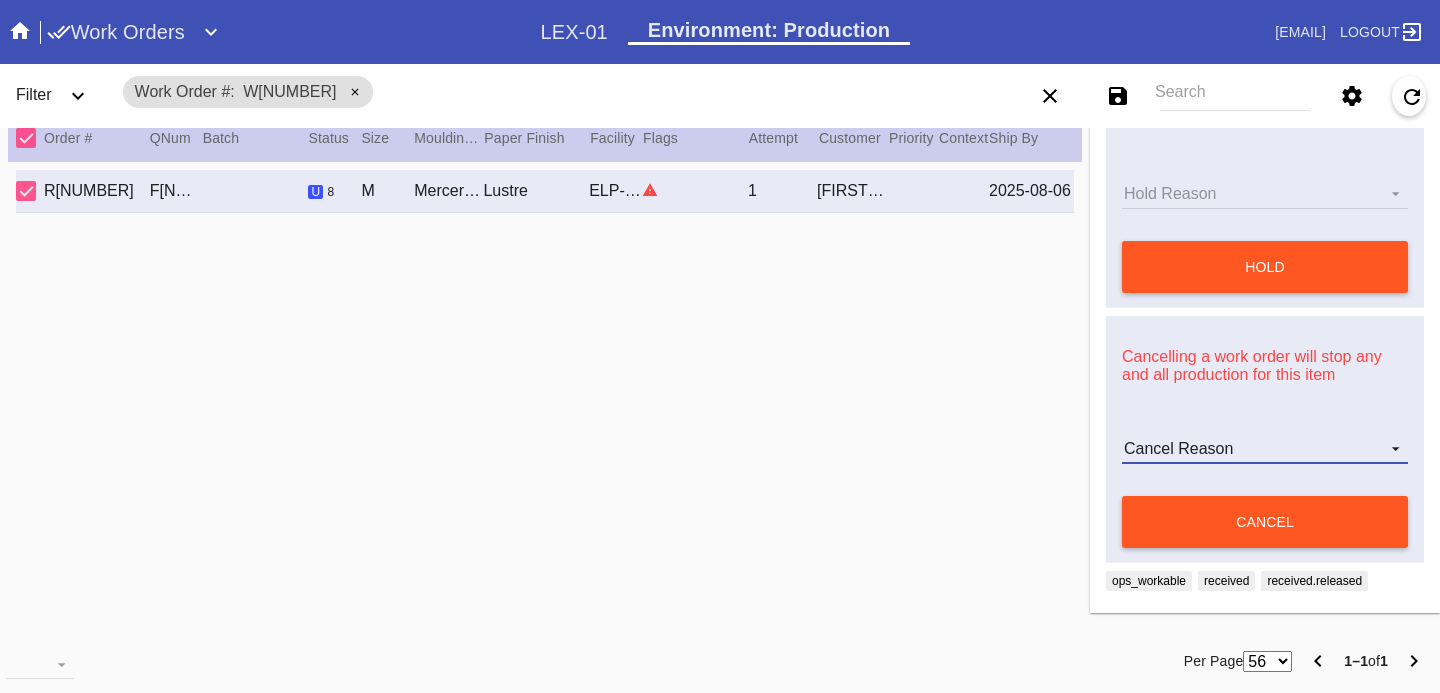 click on "Cancel Reason Customer mid-stream change: Accent mat addition Customer mid-stream change: Add frame stand Customer mid-stream change: Conveyance type change Customer mid-stream change: Designer's choice change Customer mid-stream change: Image change Customer mid-stream change: Mat width change Customer mid-stream change: Mounting type change Customer mid-stream change: Overnight shipping speed Customer mid-stream change: Personalized mat change Customer mid-stream change: Size change Framebridge Cancel: Frame kit not offered Framebridge Cancel: Material too delicate Framebridge Cancel: Material too heavy Framebridge Cancel: Mounting type not offered Framebridge Cancel: Not necessary Framebridge Cancel: Oversize piece Framebridge Cancel: Piece too thick (shadowbox) Framebridge Cancel: Print quality Framebridge Cancel: Turn buttons not offered Other: Customer changed mind Other: Lost/Damaged art - no replacement available Other: Lost/Damaged art - no replacement desired" at bounding box center (1265, 449) 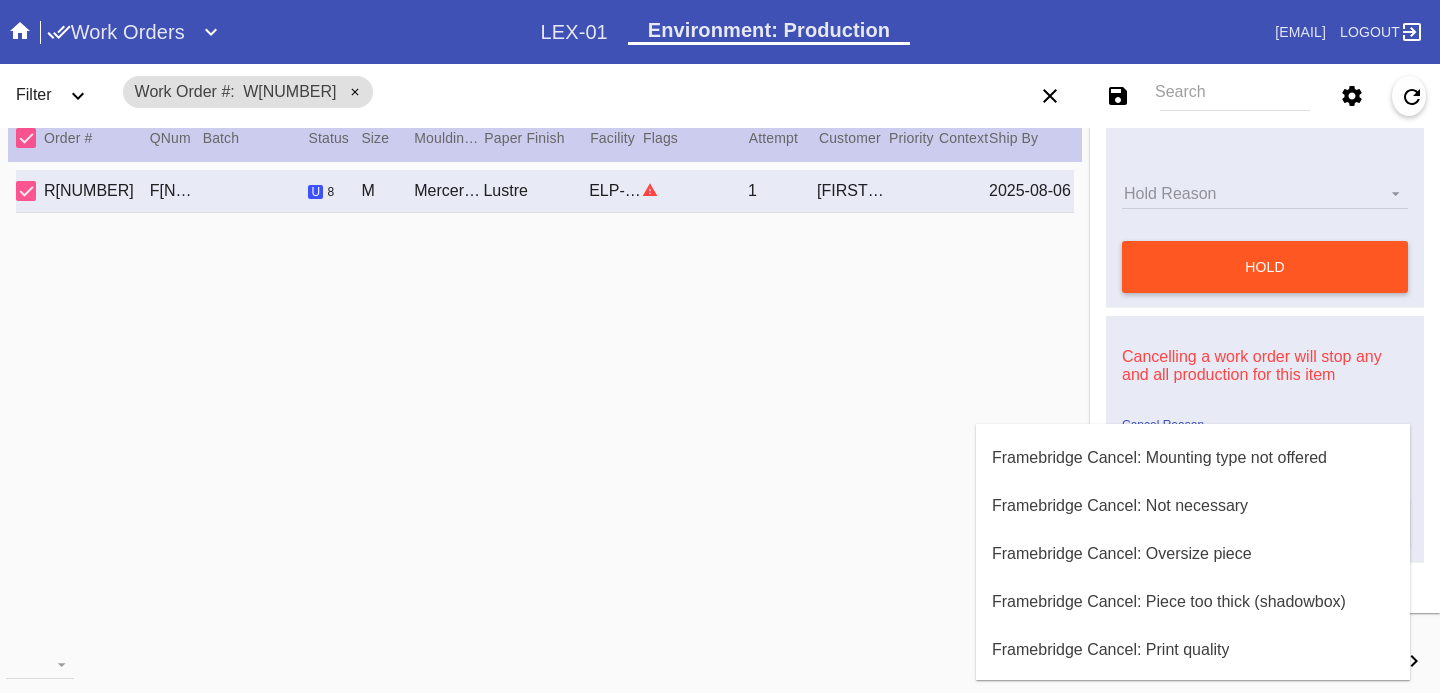 scroll, scrollTop: 800, scrollLeft: 0, axis: vertical 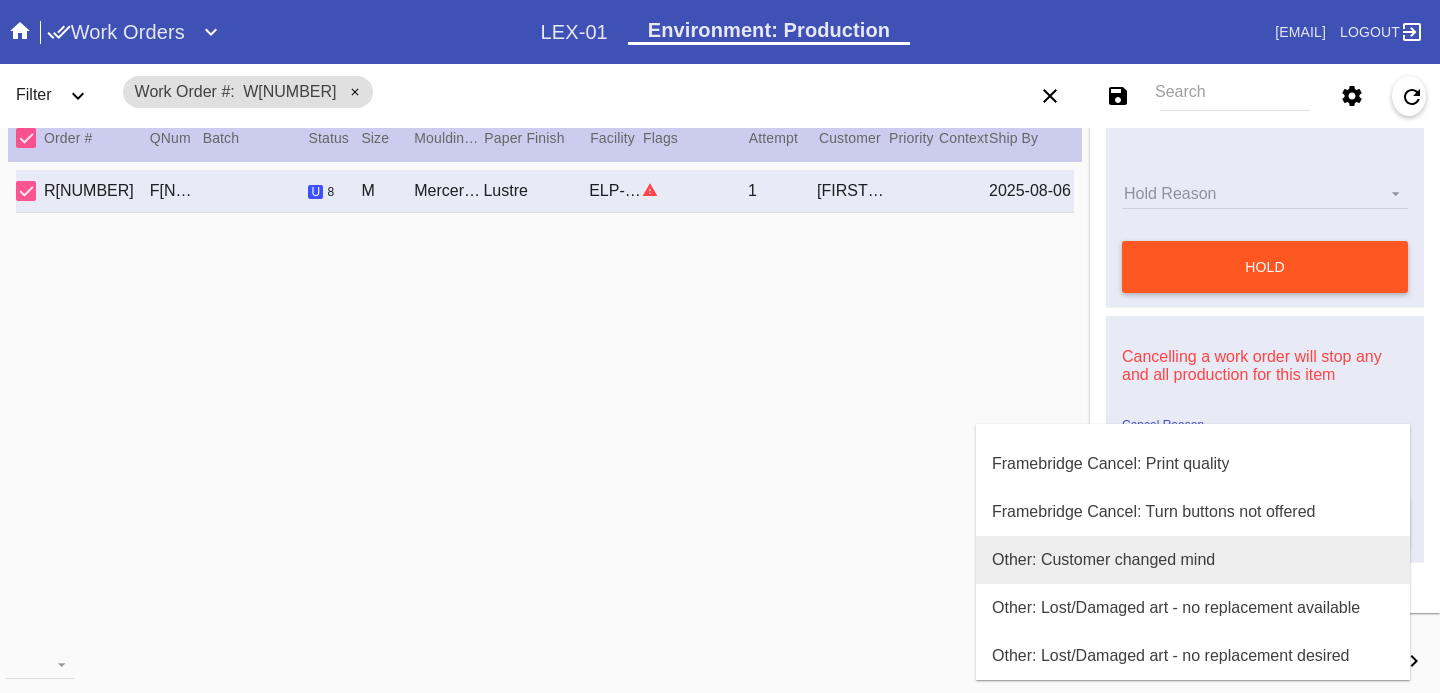 click on "Other: Customer changed mind" at bounding box center [1193, 560] 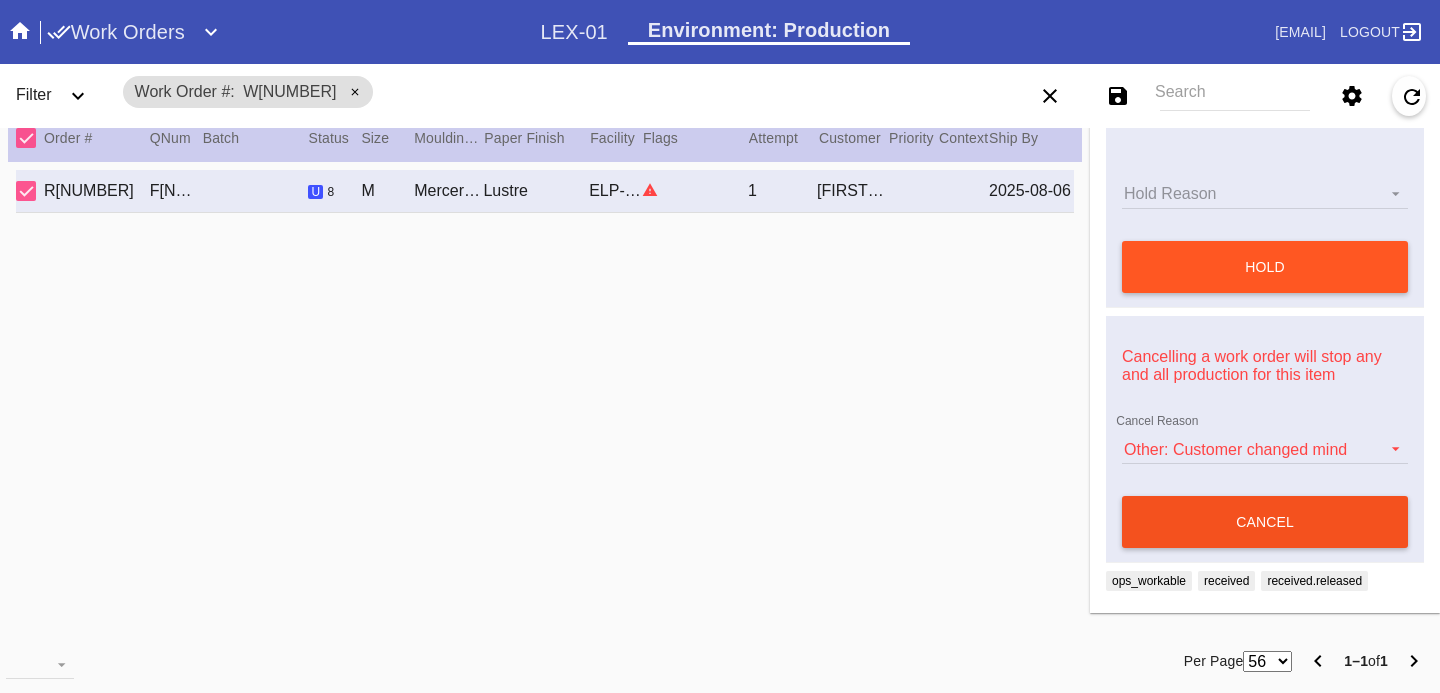 click on "cancel" at bounding box center [1265, 522] 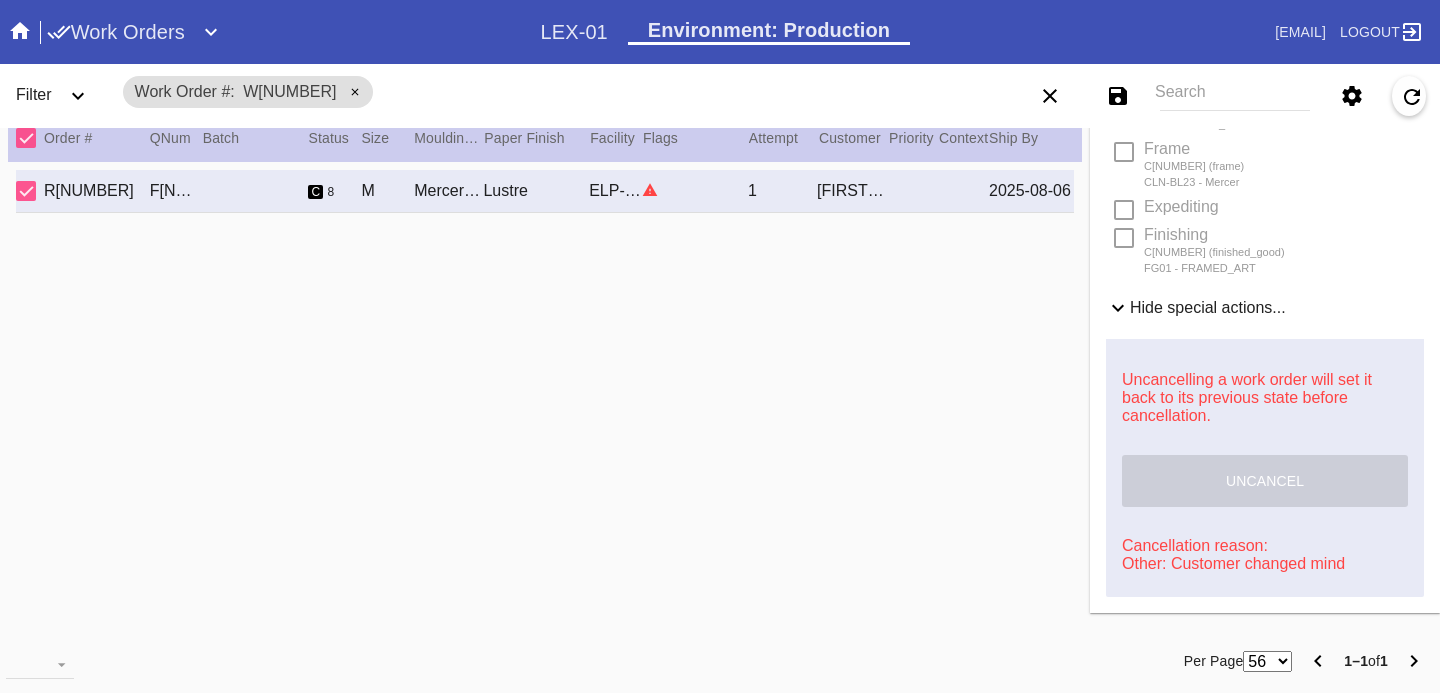 scroll, scrollTop: 604, scrollLeft: 0, axis: vertical 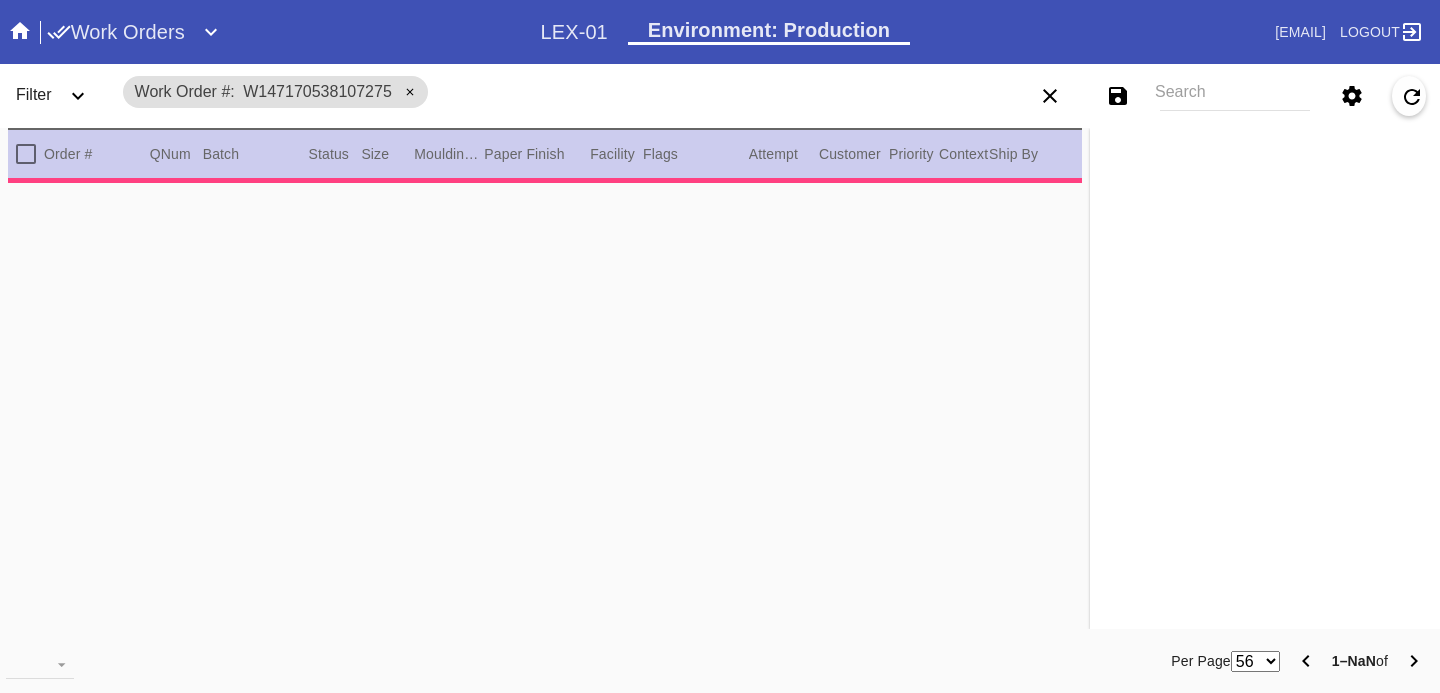 type on "1.5" 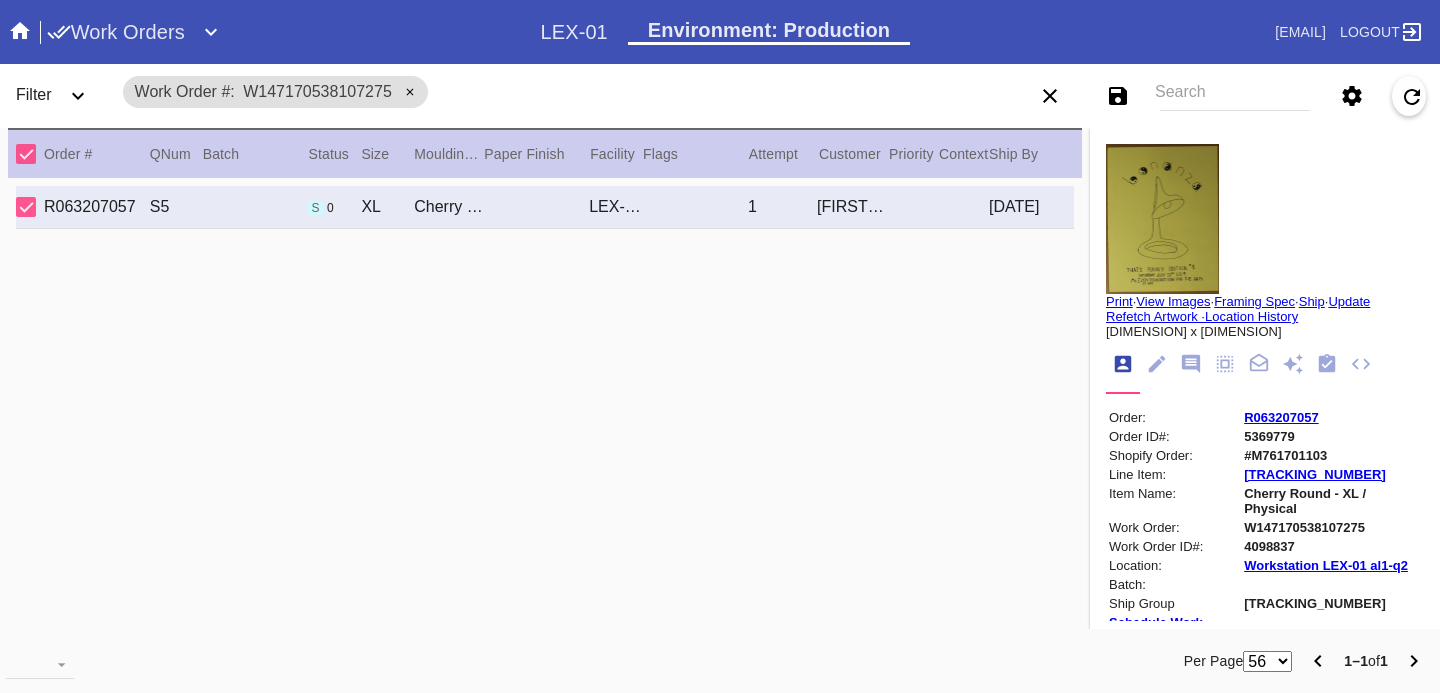 click on "Print" at bounding box center (1119, 301) 